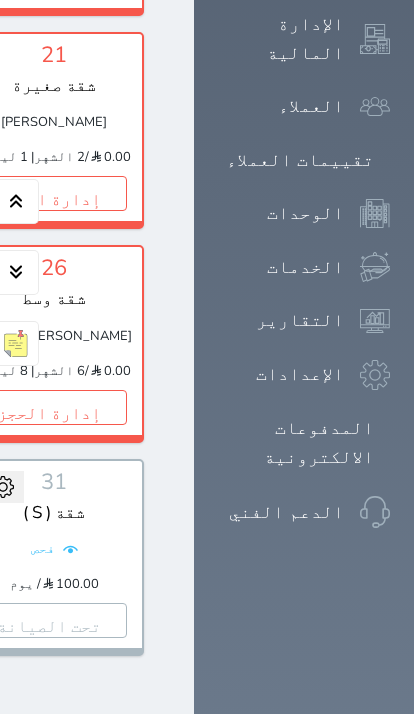 scroll, scrollTop: 1468, scrollLeft: 0, axis: vertical 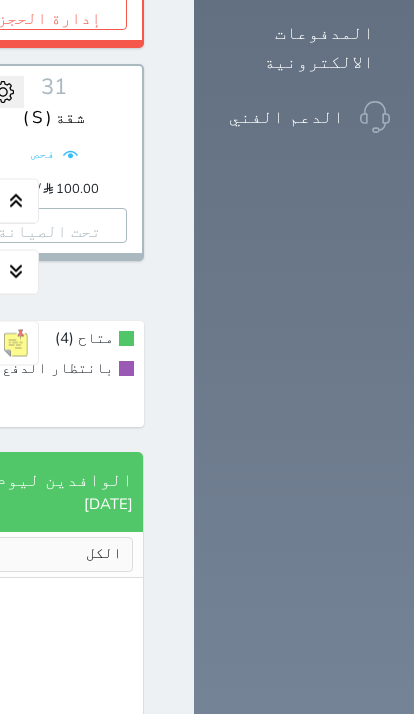 click at bounding box center (170, -1543) 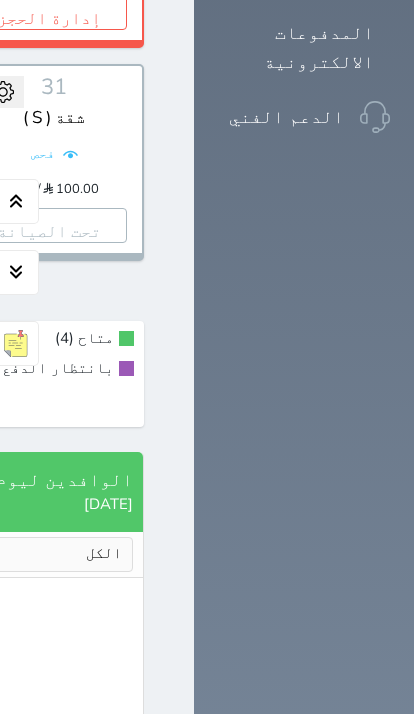 click on "إدارة الحجوزات" at bounding box center (281, -975) 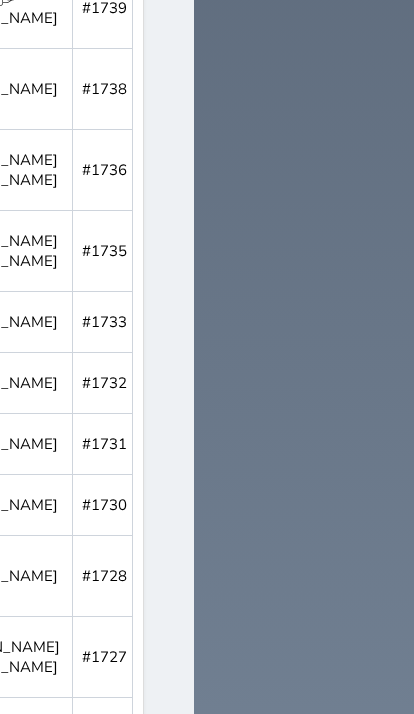 scroll, scrollTop: 1471, scrollLeft: 0, axis: vertical 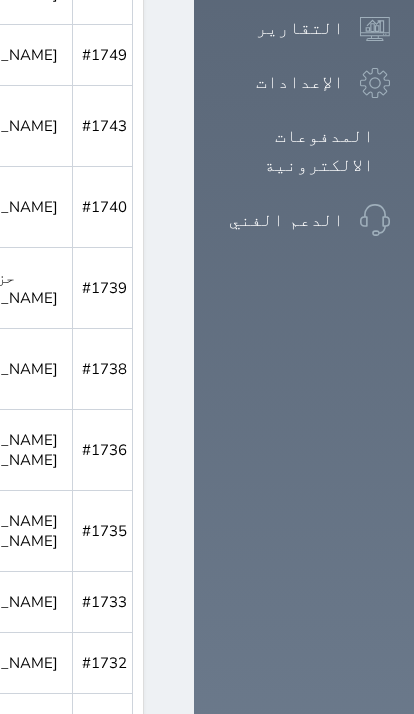 click at bounding box center [170, -1441] 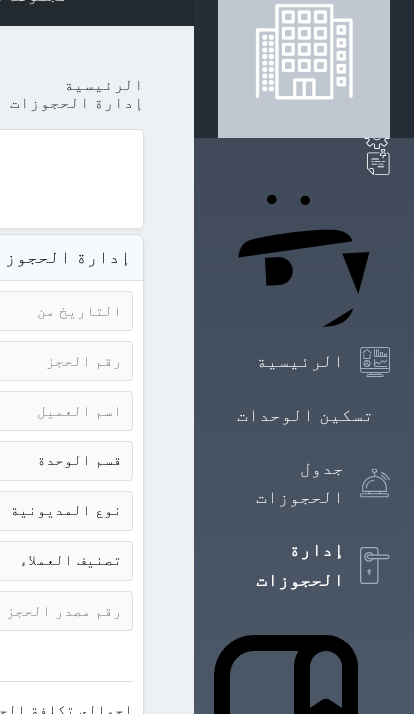 scroll, scrollTop: 0, scrollLeft: 0, axis: both 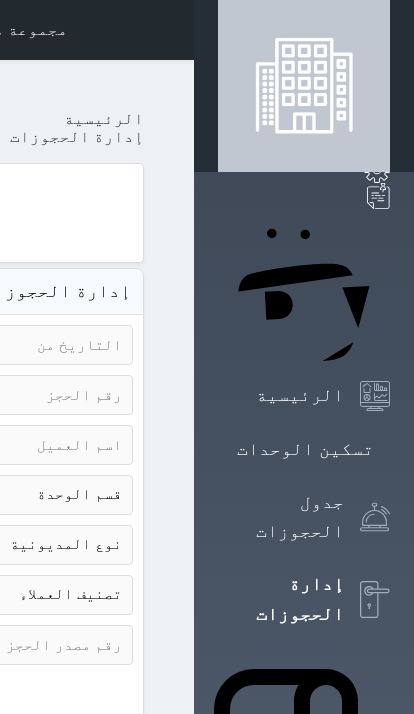 click on "قسم الوحدة
غرفة مفردة
1 غرفة وصالة وبوفيه
2 غرفتين وصالة ومطبخ
2 غرف وصالة ومجلس ومطبخ" at bounding box center [-97, 495] 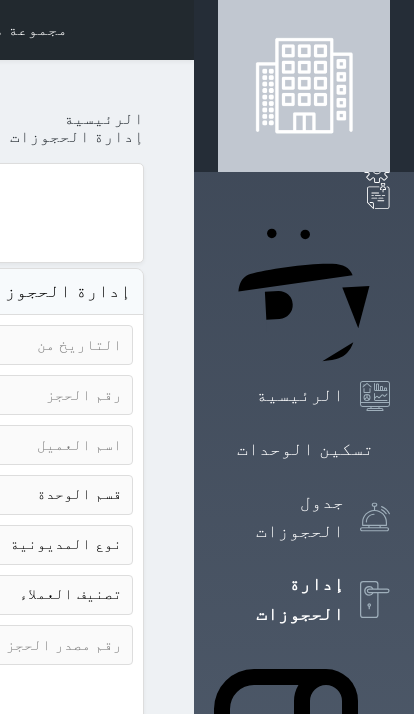 click on "حالة الحجز
الحجوزات المفتوحة (الكل)
الحجوزات المغلقة (الكل)
الحجوزات المفتوحة (مسجل دخول)
الحجوزات المغلقة (تسجيل مغادرة)
الحجوزات لم تسجل دخول
الحجوزات المؤكدة (الكل)
الحجوزات الملغية
الحجوزات المنتهية مهلة دفعها
حجوزات بانتظار الدفع" at bounding box center (-576, 395) 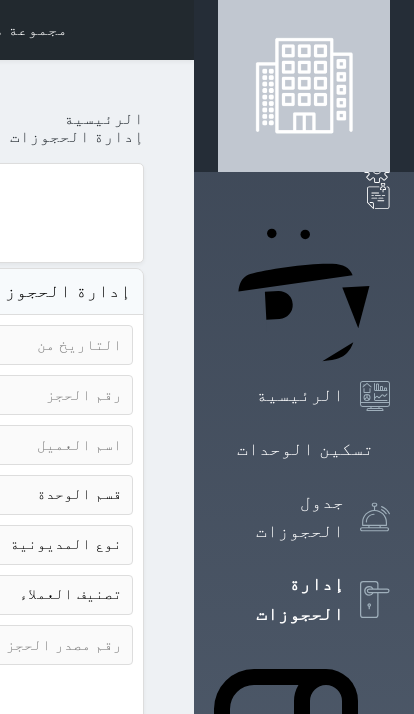 select on "18878" 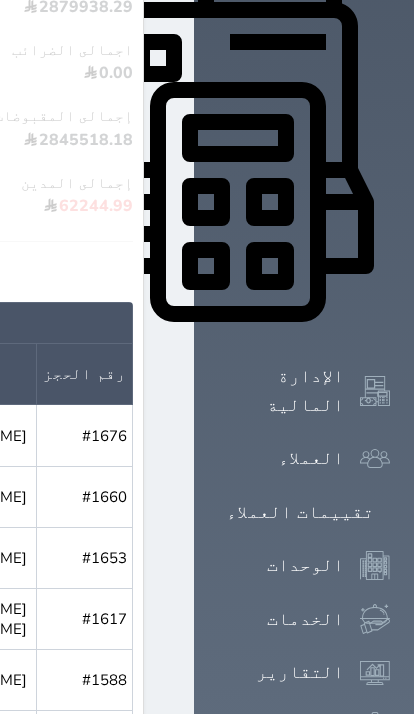 scroll, scrollTop: 945, scrollLeft: 0, axis: vertical 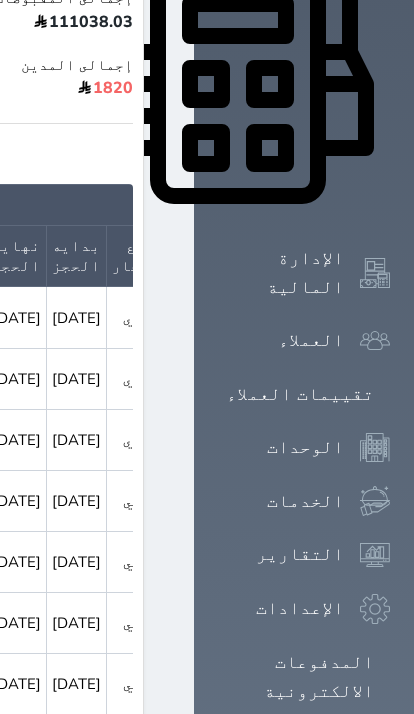 click at bounding box center [-673, 318] 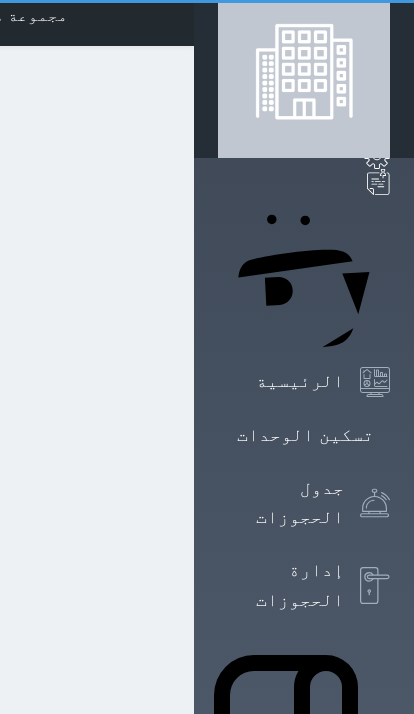 scroll, scrollTop: 0, scrollLeft: 0, axis: both 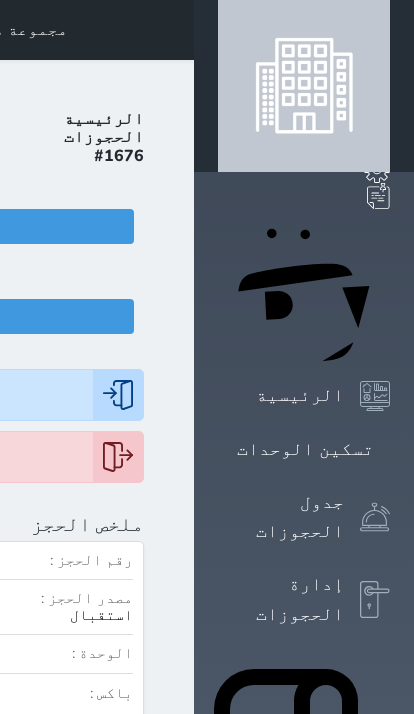 click at bounding box center [170, 30] 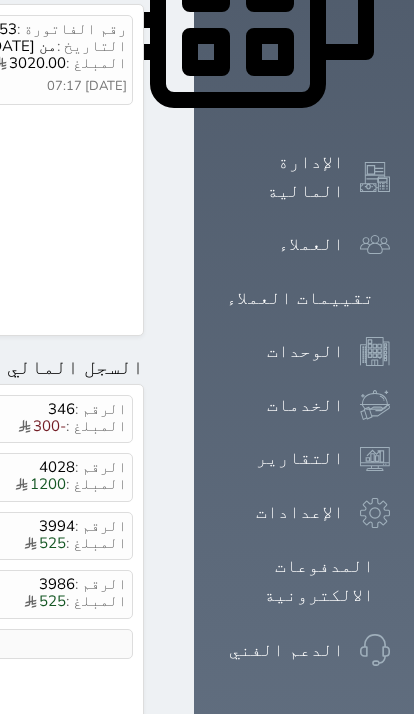 scroll, scrollTop: 1117, scrollLeft: 0, axis: vertical 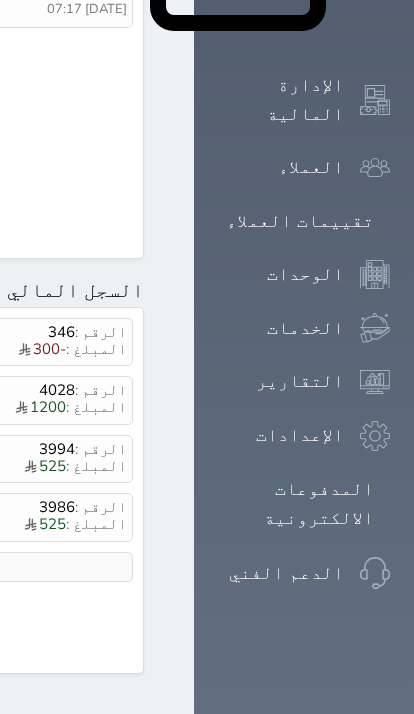 click at bounding box center [170, -1087] 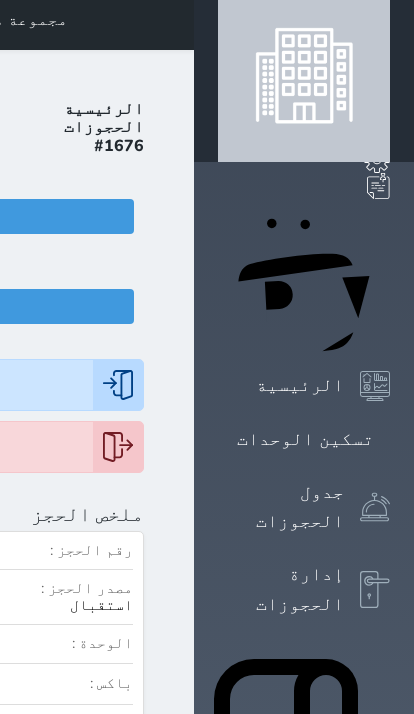 scroll, scrollTop: 0, scrollLeft: 0, axis: both 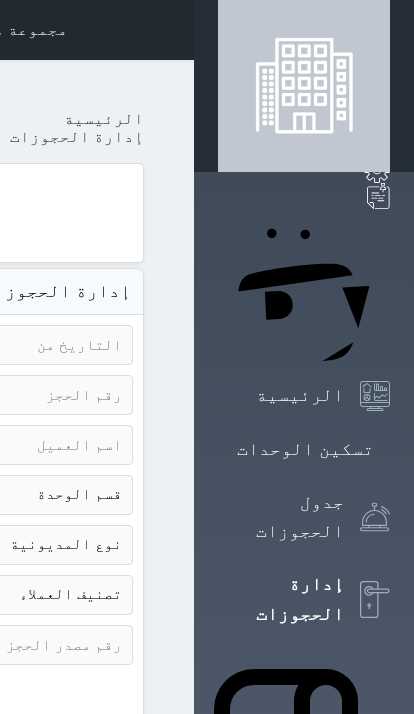 click on "حالة الحجز
الحجوزات المفتوحة (الكل)
الحجوزات المغلقة (الكل)
الحجوزات المفتوحة (مسجل دخول)
الحجوزات المغلقة (تسجيل مغادرة)
الحجوزات لم تسجل دخول
الحجوزات المؤكدة (الكل)
الحجوزات الملغية
الحجوزات المنتهية مهلة دفعها
حجوزات بانتظار الدفع" at bounding box center (-576, 395) 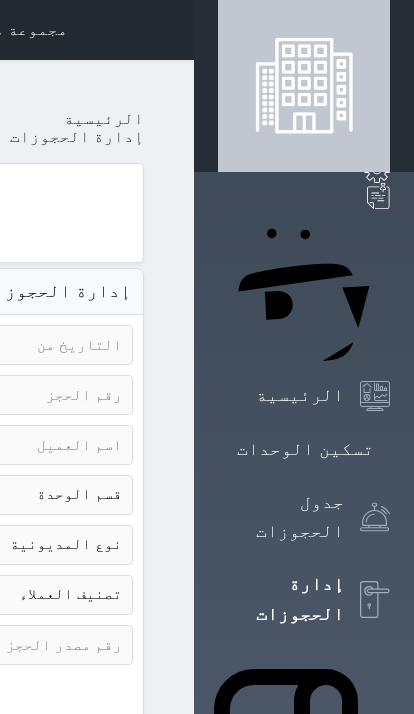 click on "رقم الوحدة
1 - شقة كبيرة
2 - شقة صغيرة
3 - شقة صغيرة
4 - شقة وسط
5 - شقة وسط مفروشة
6 - شقة وسط
7 - شقة وسط
8 - شقة صغيرة
9 - شقة صغيرة
10 - شقة صغيرة
11 - شقة وسط
12 - شقة وسط
13 - شقة وسط
14 - شقة وسط
15 - شقة وسط
16 - شقة وسط
17 - شقة وسط
18 - شقة صغيرة
19 - شقة صغيرة
31 - شقة ( S )" at bounding box center (-576, 445) 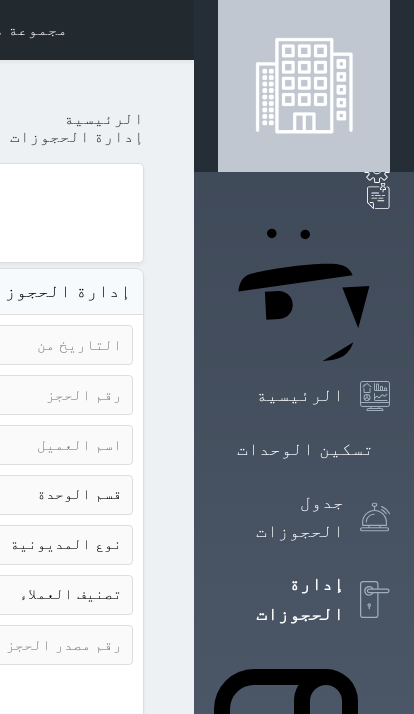 select on "18877" 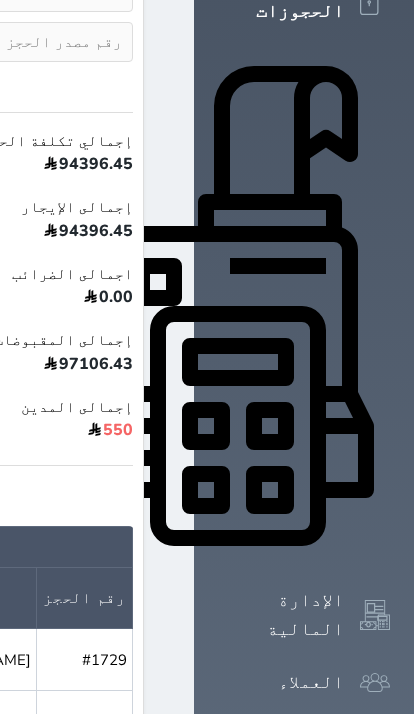 scroll, scrollTop: 664, scrollLeft: 0, axis: vertical 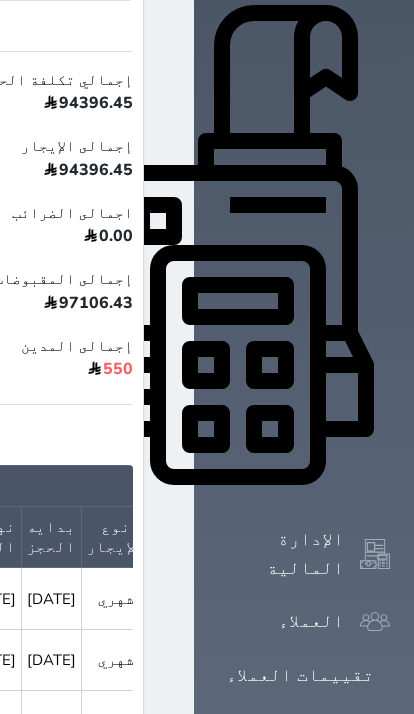 click 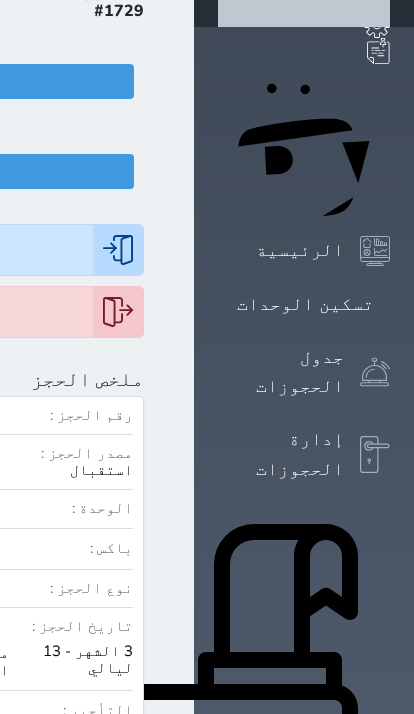 scroll, scrollTop: 0, scrollLeft: 0, axis: both 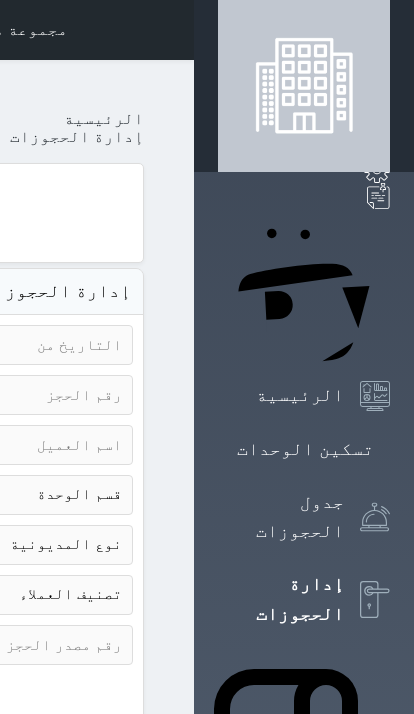 click at bounding box center [170, 30] 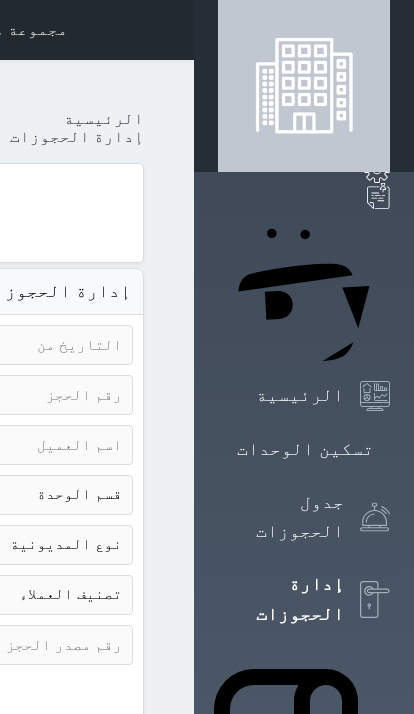 select on "closed_all" 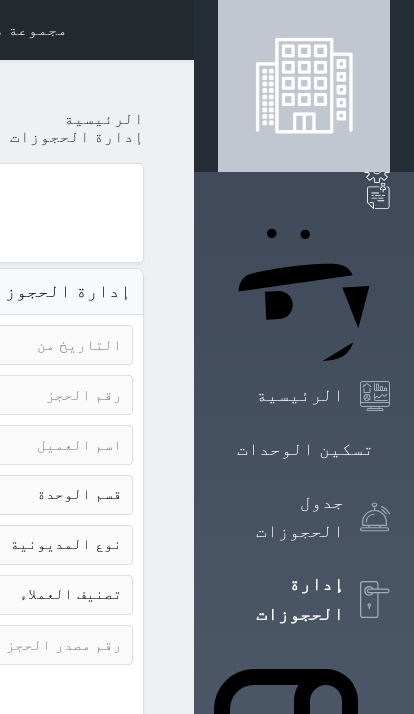 click on "رقم الوحدة
1 - شقة كبيرة
2 - شقة صغيرة
3 - شقة صغيرة
4 - شقة وسط
5 - شقة وسط مفروشة
6 - شقة وسط
7 - شقة وسط
8 - شقة صغيرة
9 - شقة صغيرة
10 - شقة صغيرة
11 - شقة وسط
12 - شقة وسط
13 - شقة وسط
14 - شقة وسط
15 - شقة وسط
16 - شقة وسط
17 - شقة وسط
18 - شقة صغيرة
19 - شقة صغيرة
31 - شقة ( S )" at bounding box center [-576, 445] 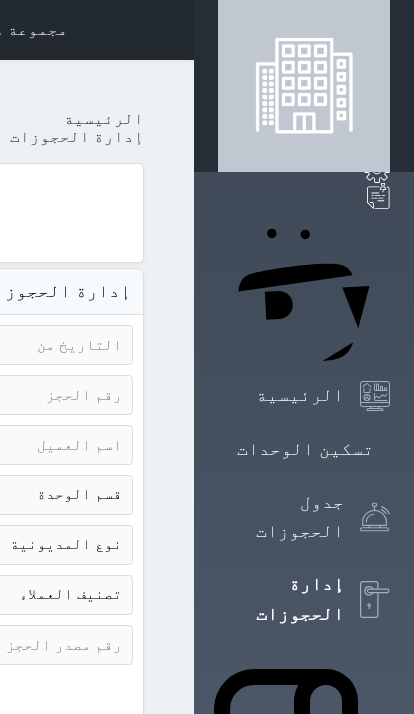 click on "رقم الوحدة
1 - شقة كبيرة
2 - شقة صغيرة
3 - شقة صغيرة
4 - شقة وسط
5 - شقة وسط مفروشة
6 - شقة وسط
7 - شقة وسط
8 - شقة صغيرة
9 - شقة صغيرة
10 - شقة صغيرة
11 - شقة وسط
12 - شقة وسط
13 - شقة وسط
14 - شقة وسط
15 - شقة وسط
16 - شقة وسط
17 - شقة وسط
18 - شقة صغيرة
19 - شقة صغيرة
31 - شقة ( S )" at bounding box center (-576, 445) 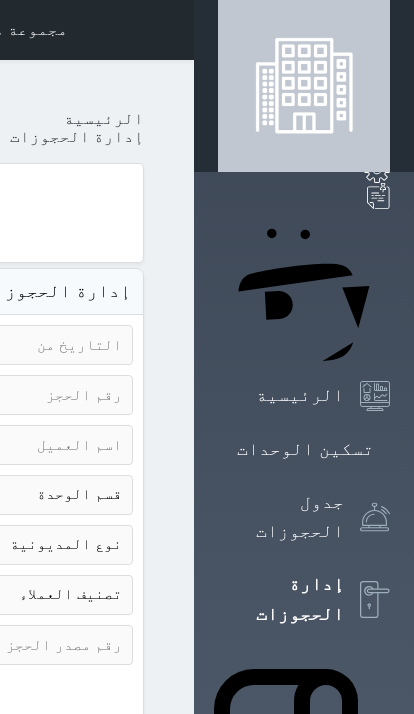 select on "18895" 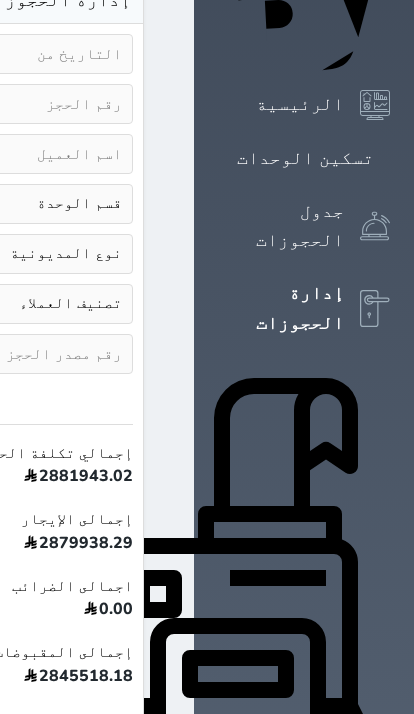 scroll, scrollTop: 133, scrollLeft: 0, axis: vertical 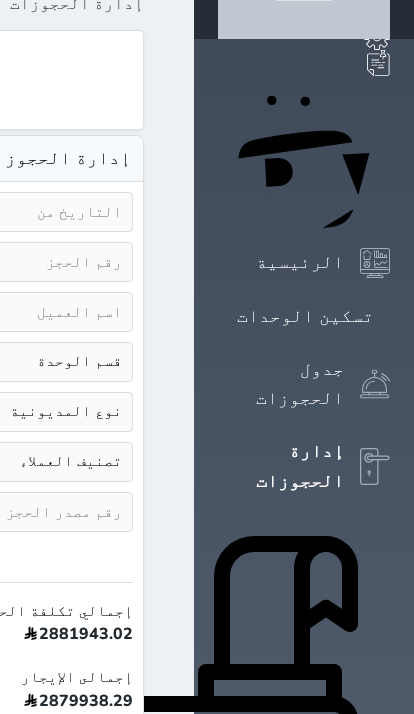 click on "رقم الوحدة
1 - شقة كبيرة
2 - شقة صغيرة
3 - شقة صغيرة
4 - شقة وسط
5 - شقة وسط مفروشة
6 - شقة وسط
7 - شقة وسط
8 - شقة صغيرة
9 - شقة صغيرة
10 - شقة صغيرة
11 - شقة وسط
12 - شقة وسط
13 - شقة وسط
14 - شقة وسط
15 - شقة وسط
16 - شقة وسط
17 - شقة وسط
18 - شقة صغيرة
19 - شقة صغيرة
31 - شقة ( S )" at bounding box center (-576, 312) 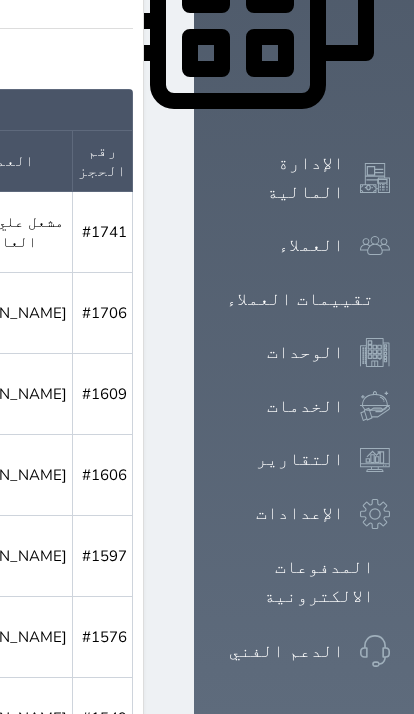 scroll, scrollTop: 940, scrollLeft: 0, axis: vertical 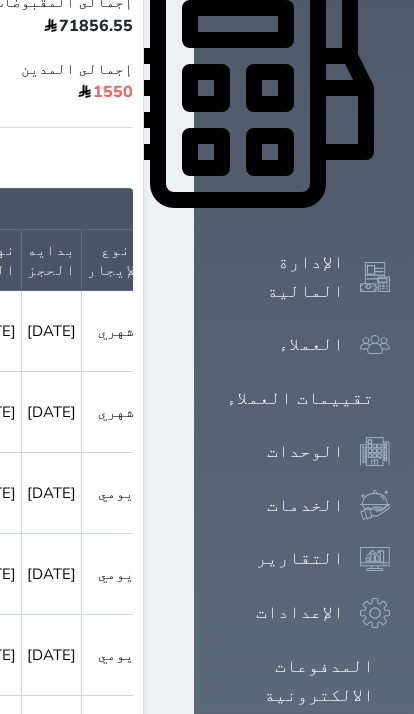 click 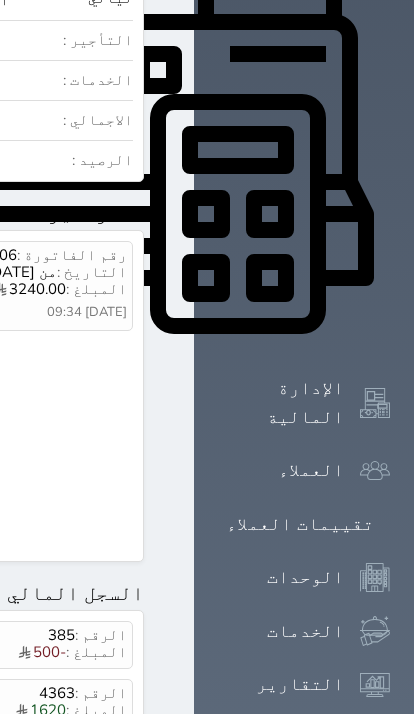 scroll, scrollTop: 1090, scrollLeft: 0, axis: vertical 